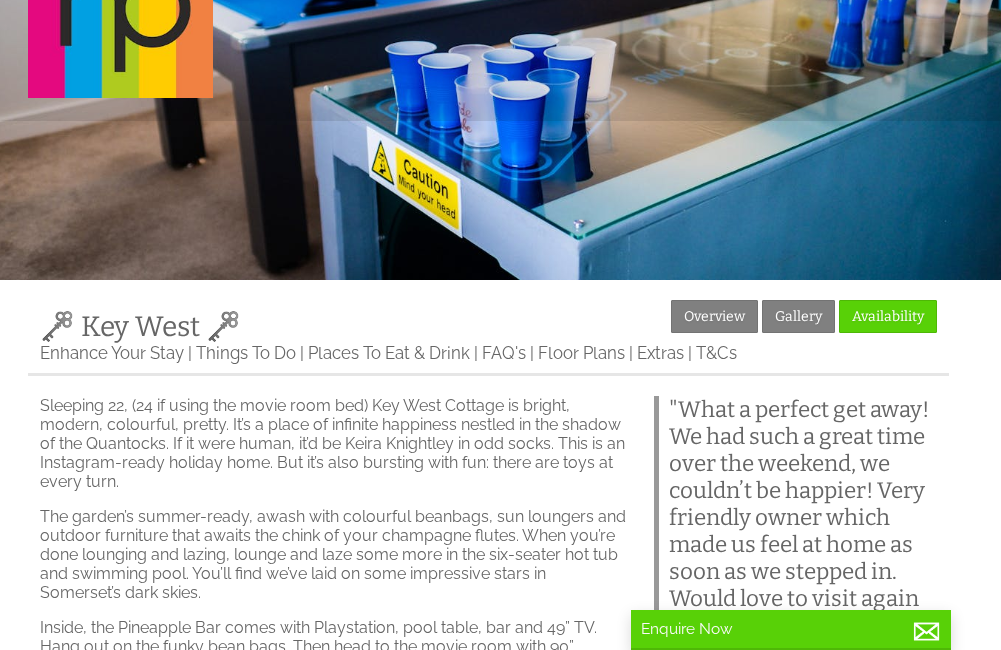 scroll, scrollTop: 300, scrollLeft: 0, axis: vertical 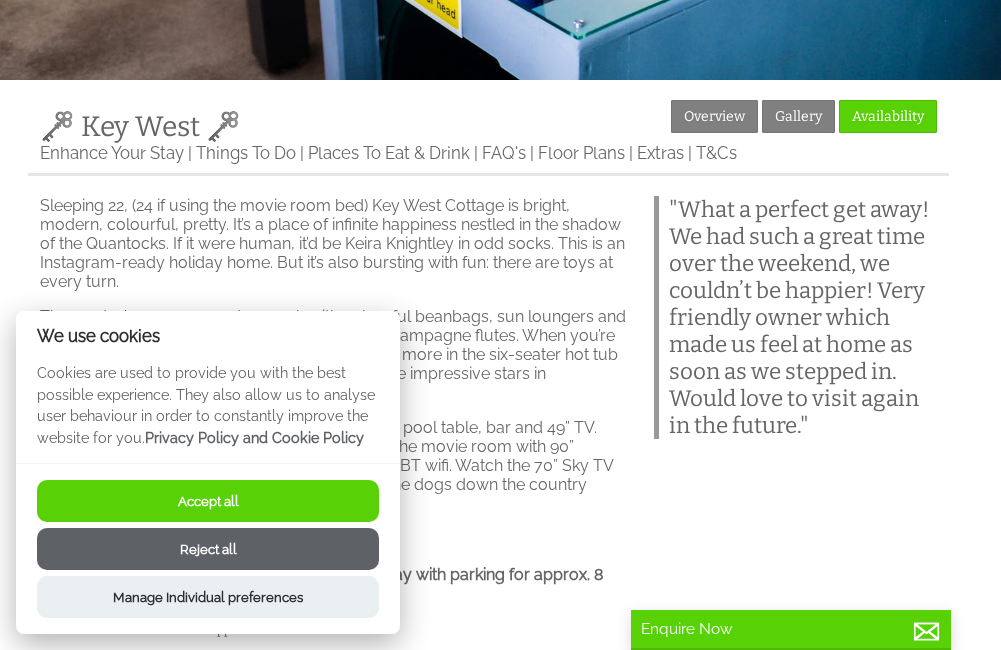 click on "Accept all" at bounding box center [208, 501] 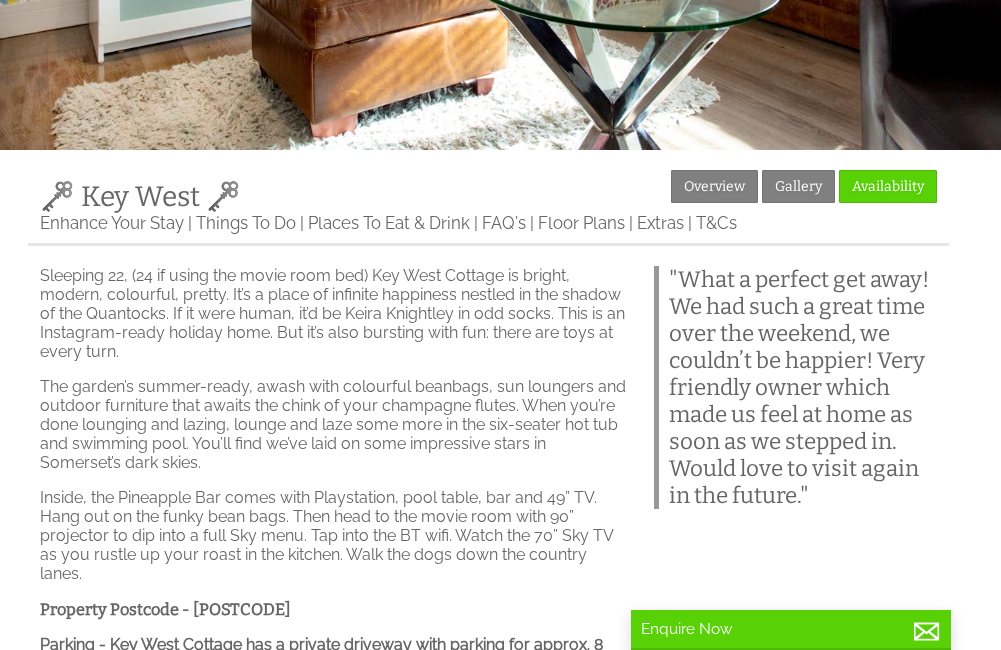 scroll, scrollTop: 130, scrollLeft: 0, axis: vertical 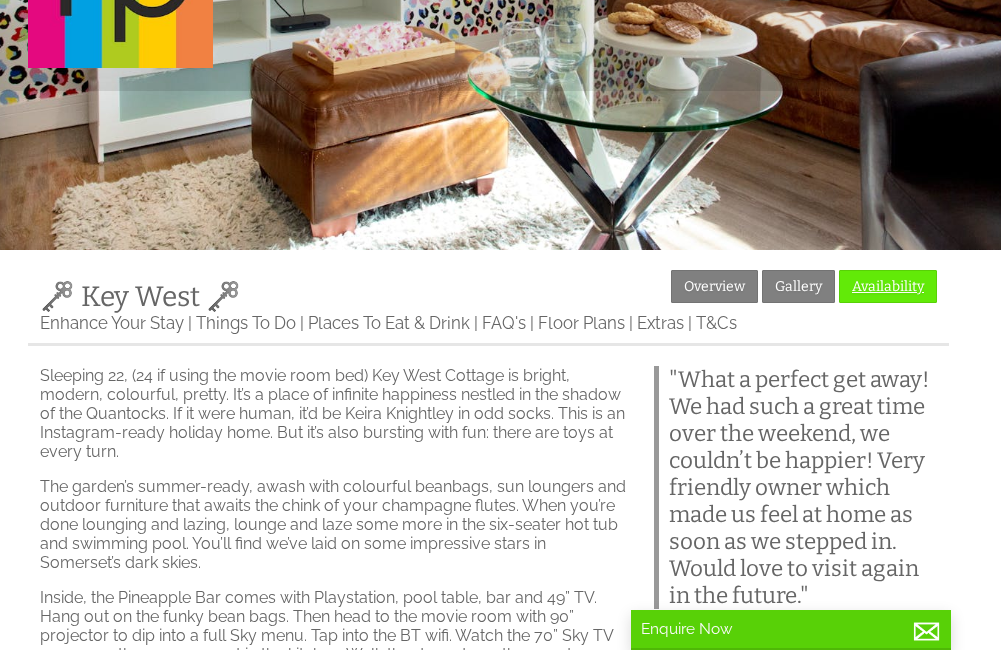 click on "Availability" at bounding box center [888, 286] 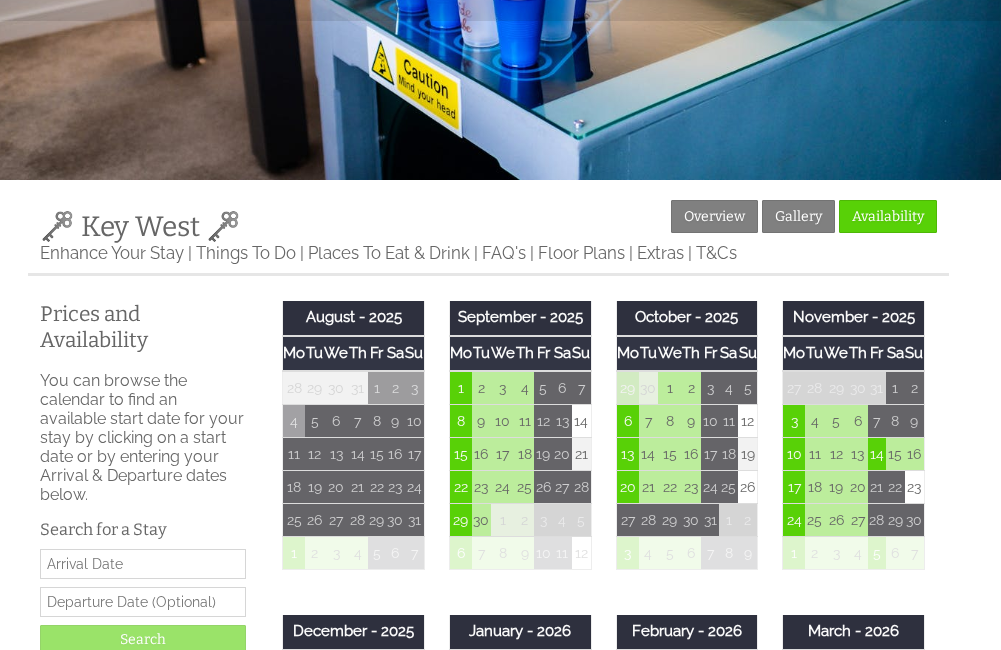 scroll, scrollTop: 300, scrollLeft: 0, axis: vertical 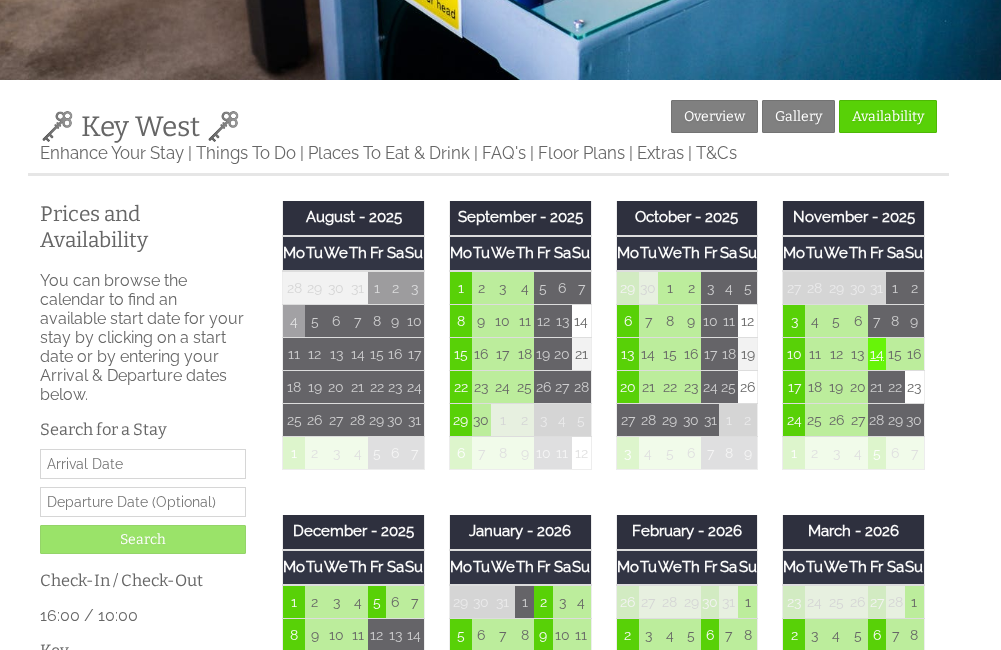 click on "14" at bounding box center [877, 354] 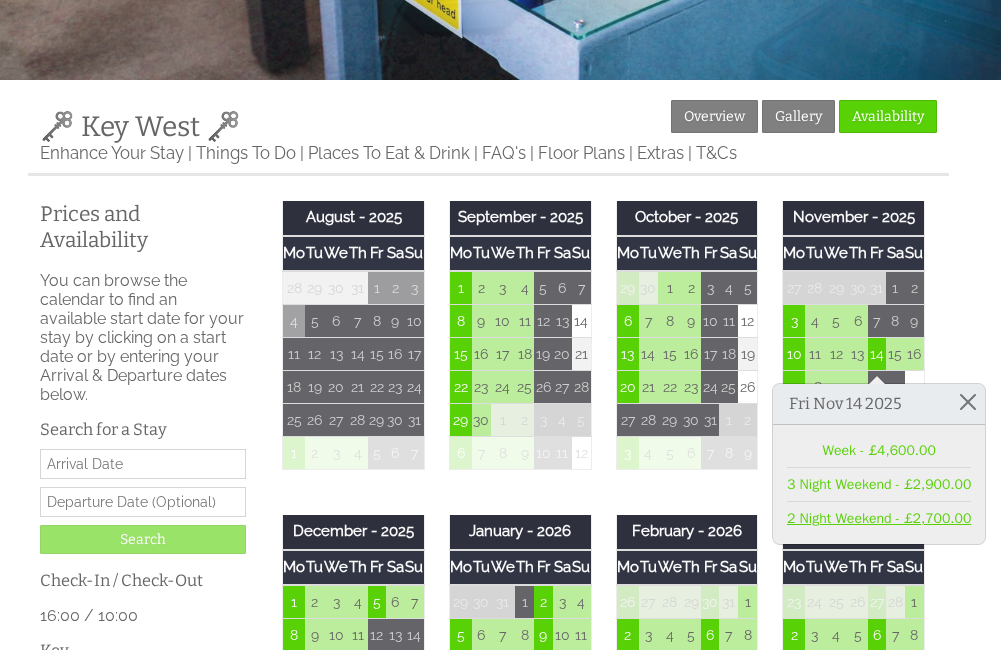 click on "2 Night Weekend   - £2,700.00" at bounding box center (879, 518) 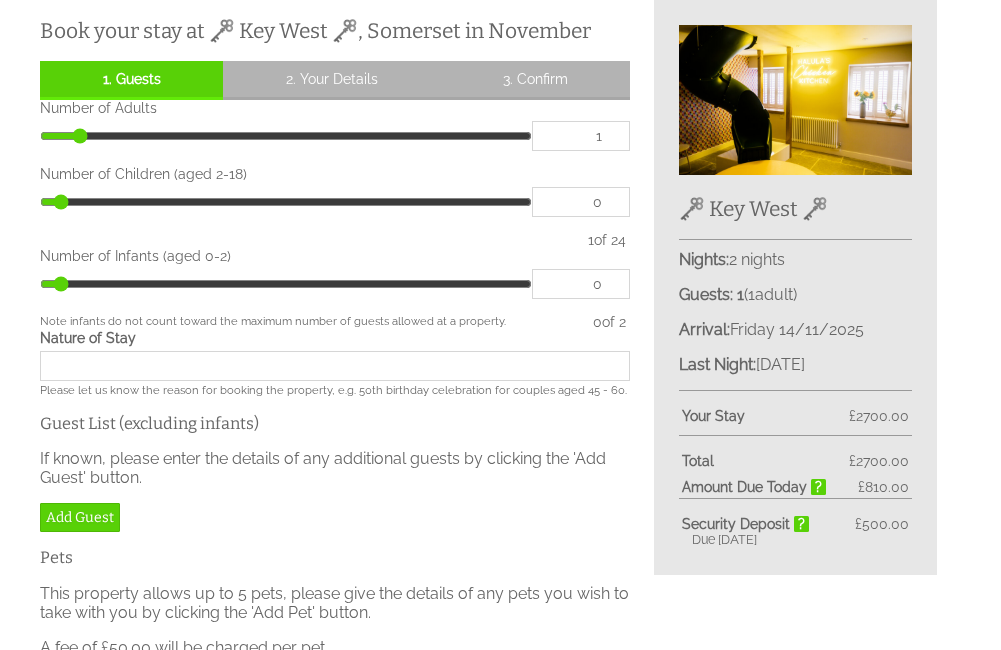 scroll, scrollTop: 500, scrollLeft: 0, axis: vertical 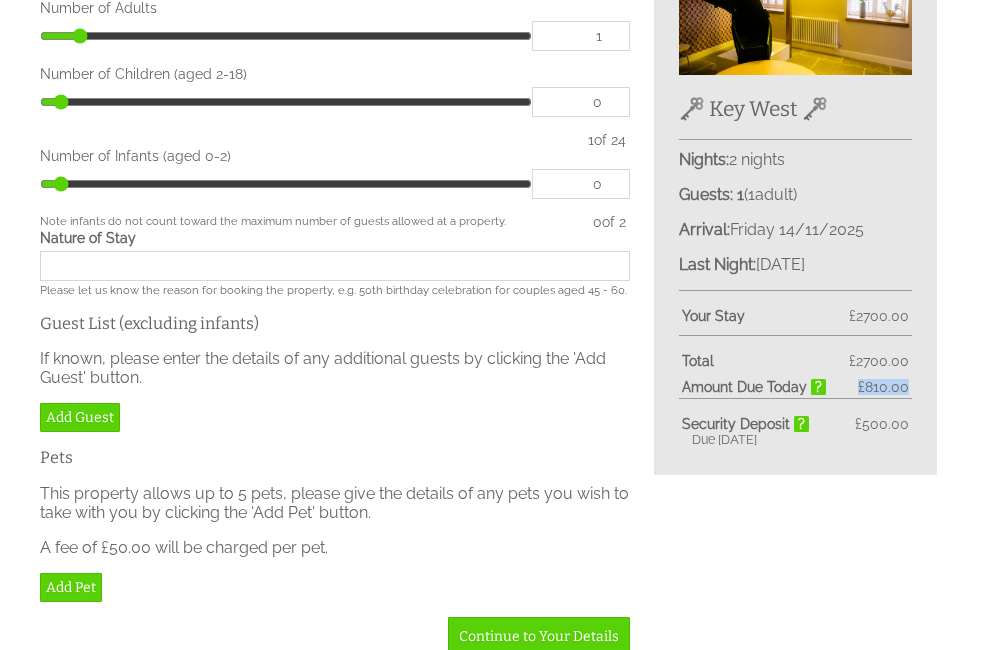 drag, startPoint x: 860, startPoint y: 398, endPoint x: 919, endPoint y: 400, distance: 59.03389 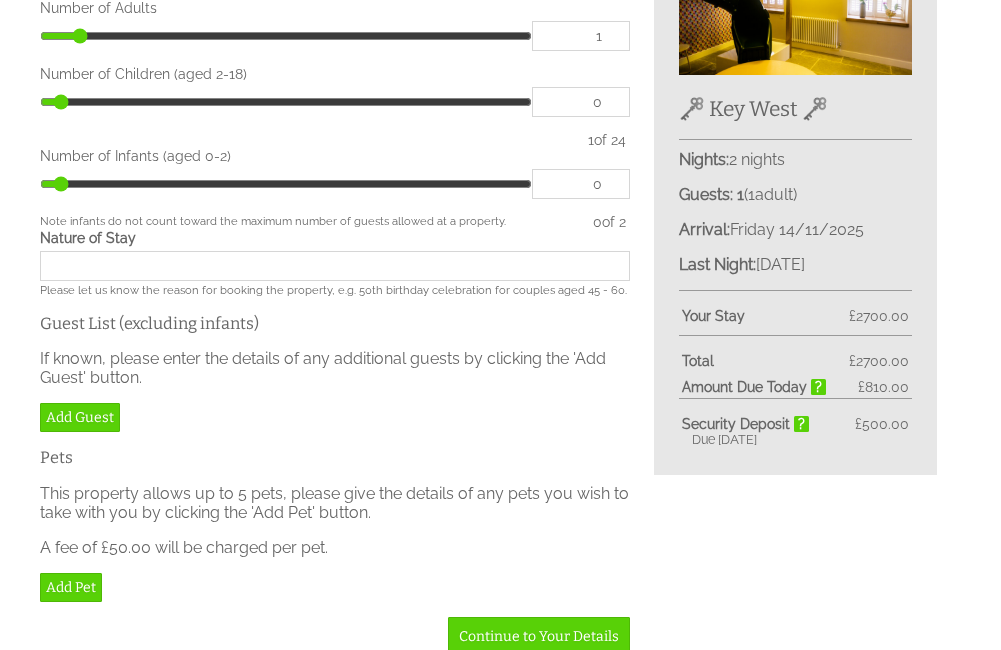 drag, startPoint x: 919, startPoint y: 400, endPoint x: 933, endPoint y: 467, distance: 68.44706 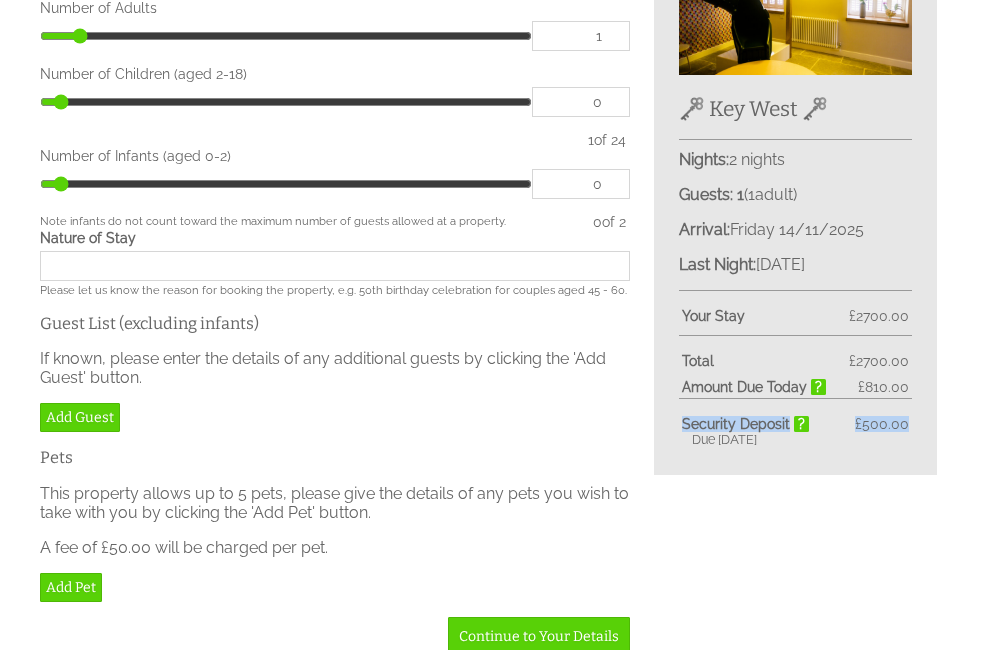 drag, startPoint x: 907, startPoint y: 422, endPoint x: 815, endPoint y: 417, distance: 92.13577 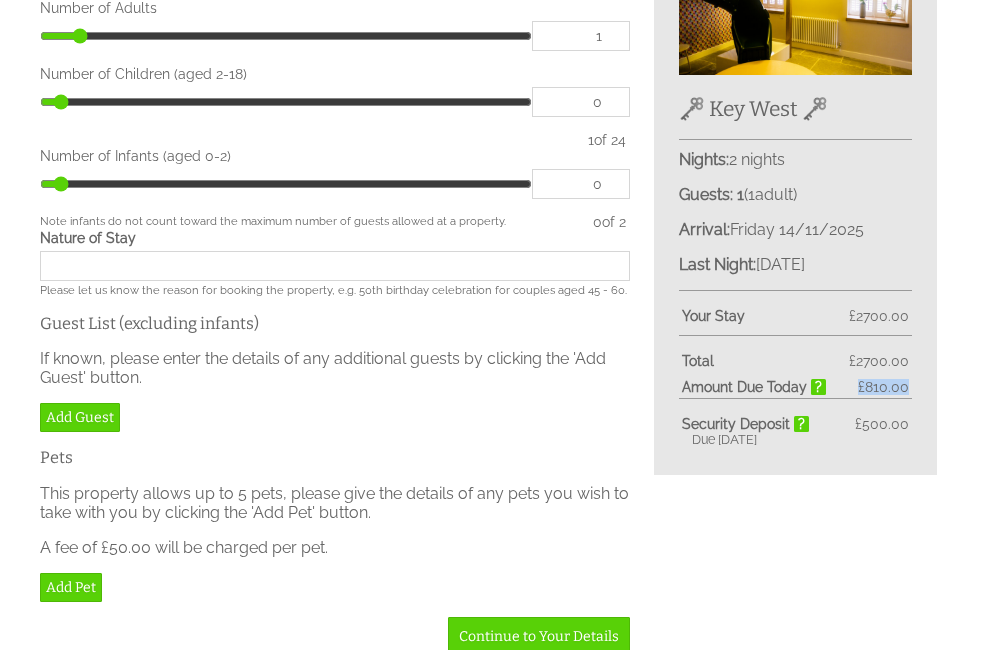 drag, startPoint x: 815, startPoint y: 417, endPoint x: 837, endPoint y: 404, distance: 25.553865 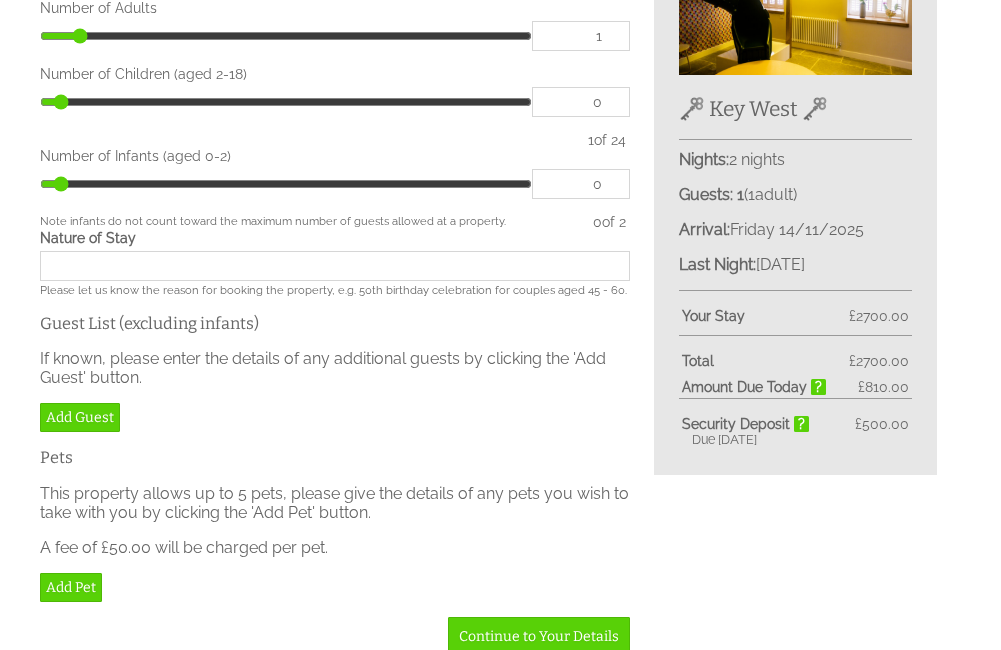 drag, startPoint x: 837, startPoint y: 404, endPoint x: 788, endPoint y: 455, distance: 70.724815 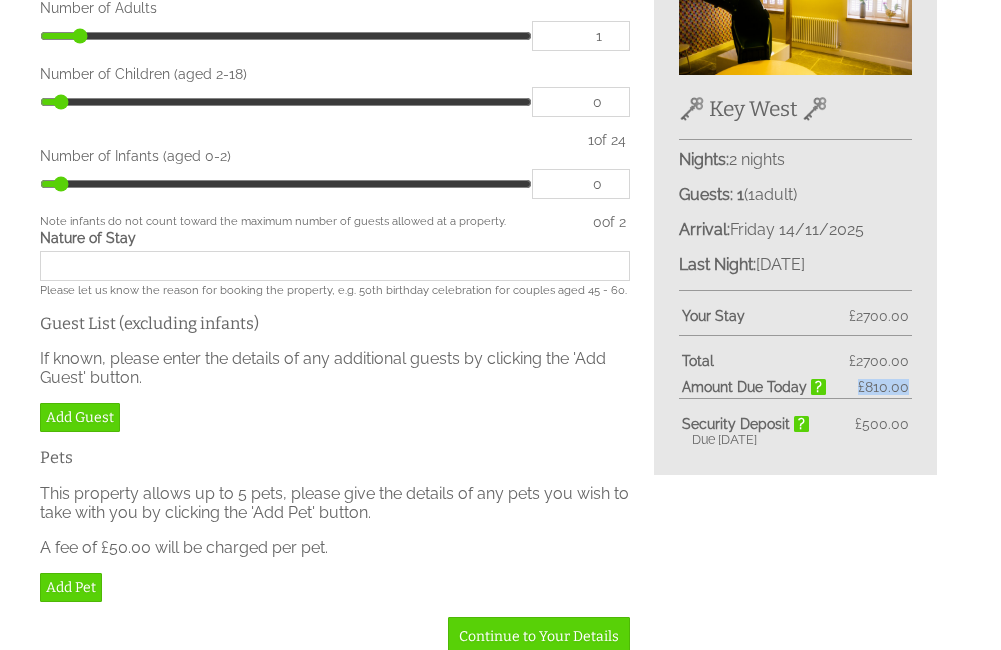 drag, startPoint x: 906, startPoint y: 404, endPoint x: 823, endPoint y: 396, distance: 83.38465 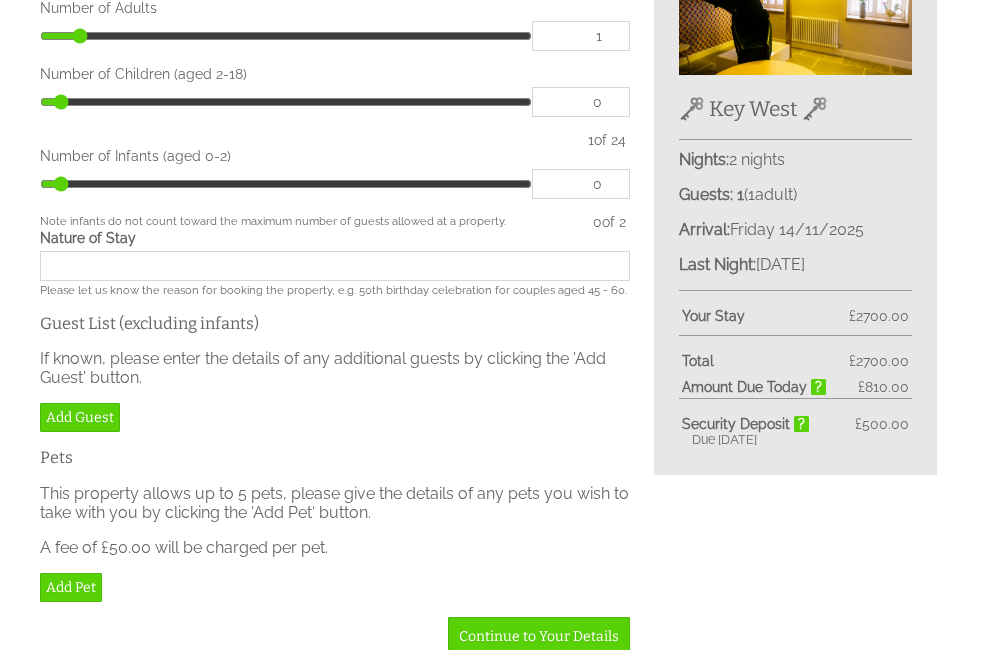 click on "This property allows up to 5 pets, please give the details of any pets you wish to take with you by clicking the 'Add Pet' button." at bounding box center (335, 503) 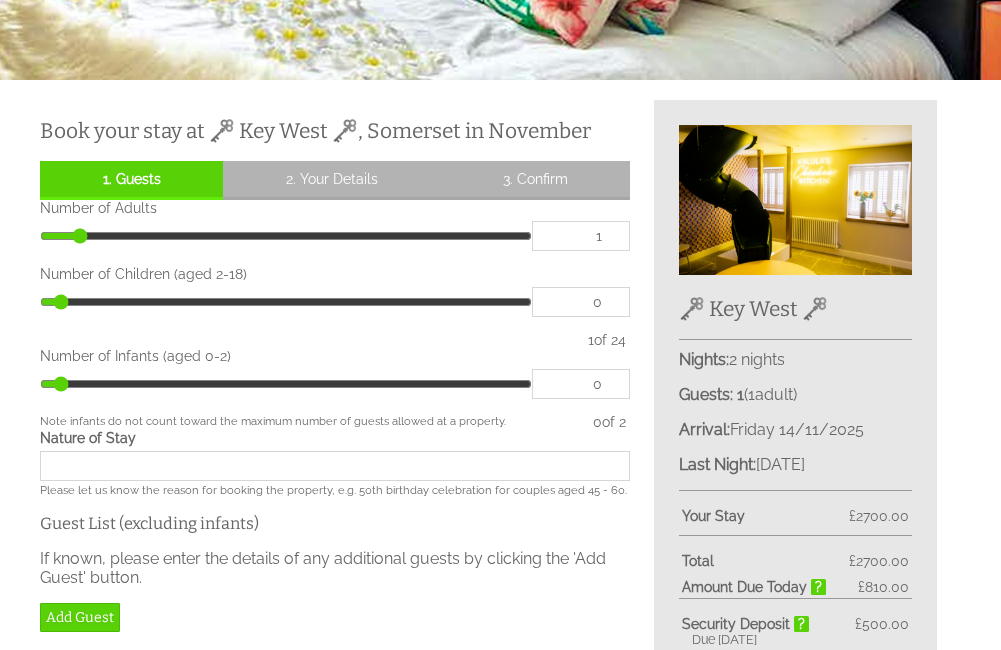 scroll, scrollTop: 200, scrollLeft: 0, axis: vertical 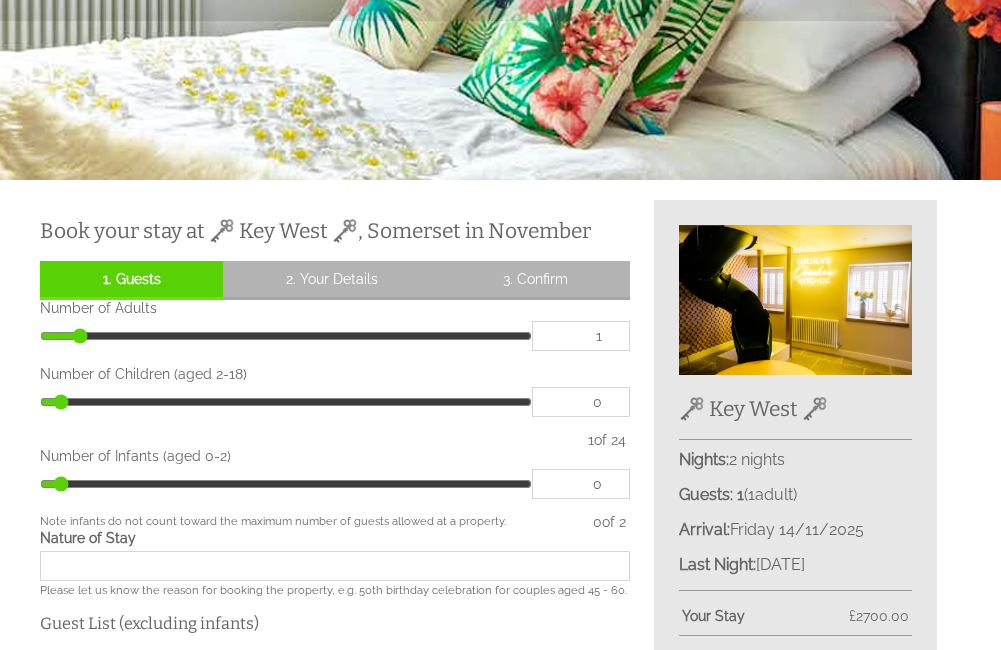 click at bounding box center [795, 300] 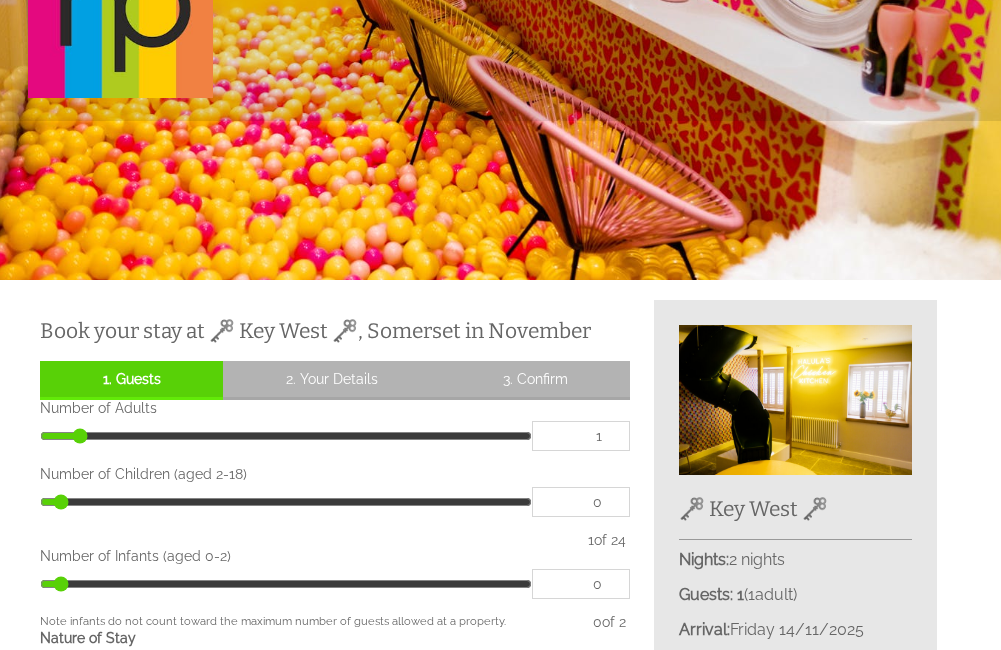 scroll, scrollTop: 0, scrollLeft: 0, axis: both 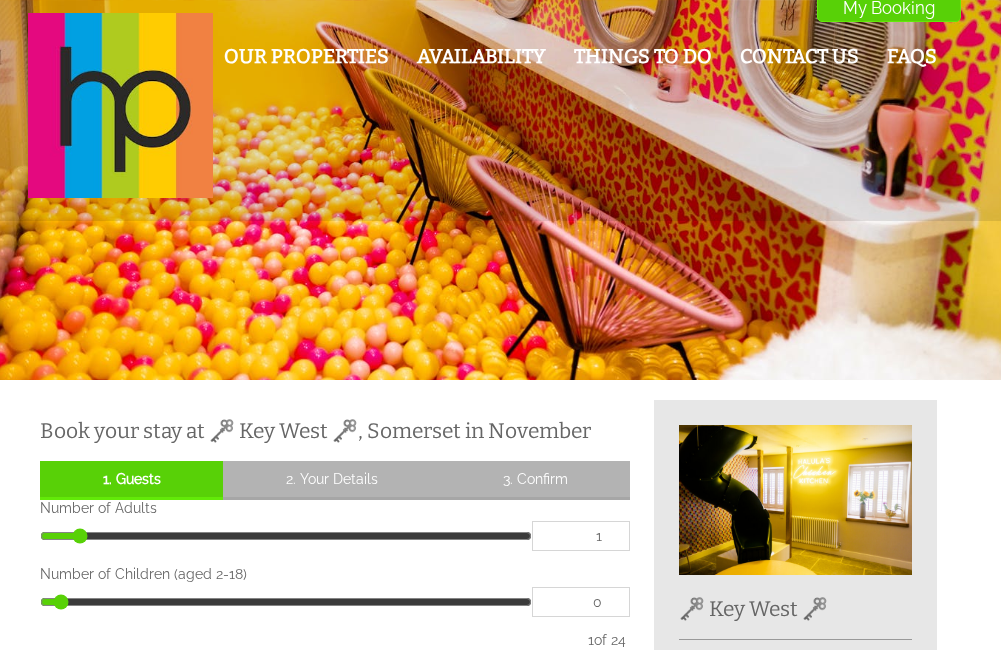 click on "Our Properties
Availability
Things To Do
Contact Us
FAQs
My Booking
My Booking" at bounding box center [500, 110] 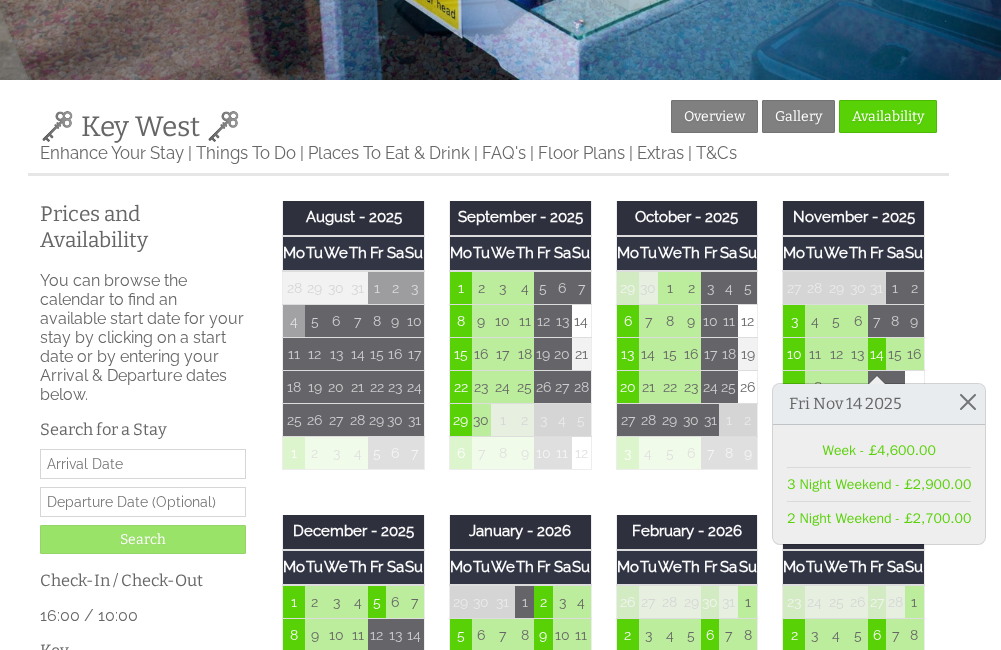 scroll, scrollTop: 100, scrollLeft: 0, axis: vertical 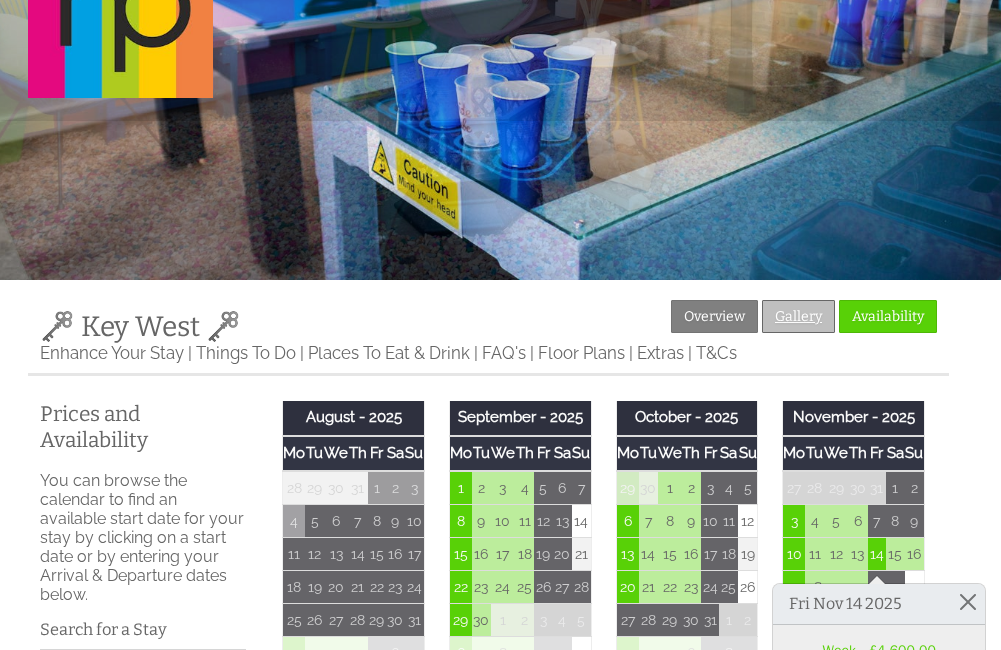 click on "Gallery" at bounding box center [798, 316] 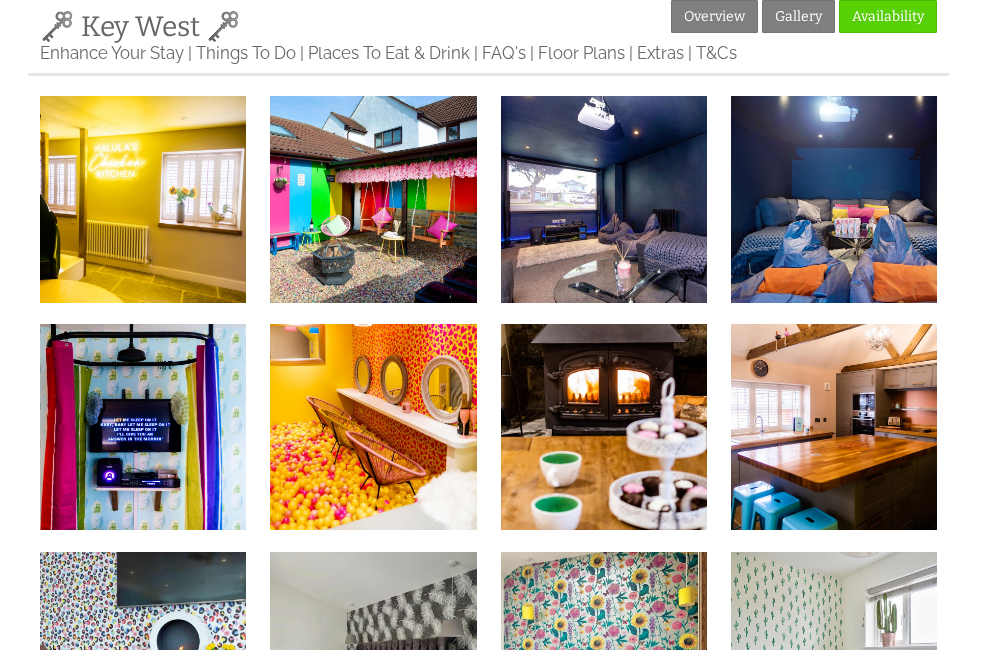 scroll, scrollTop: 100, scrollLeft: 0, axis: vertical 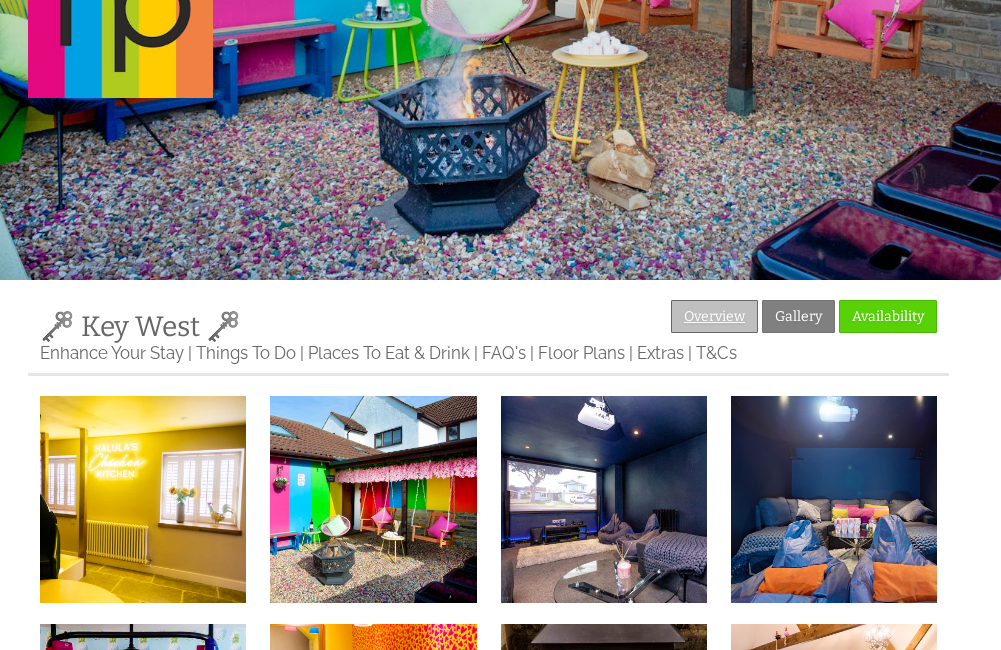 click on "Overview" at bounding box center [714, 316] 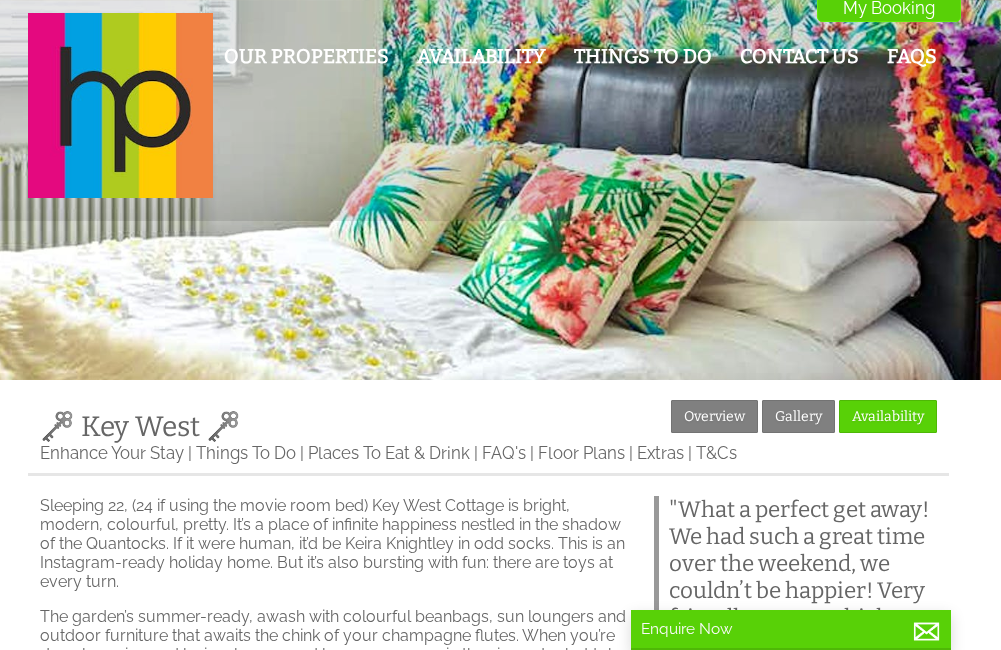 scroll, scrollTop: 100, scrollLeft: 0, axis: vertical 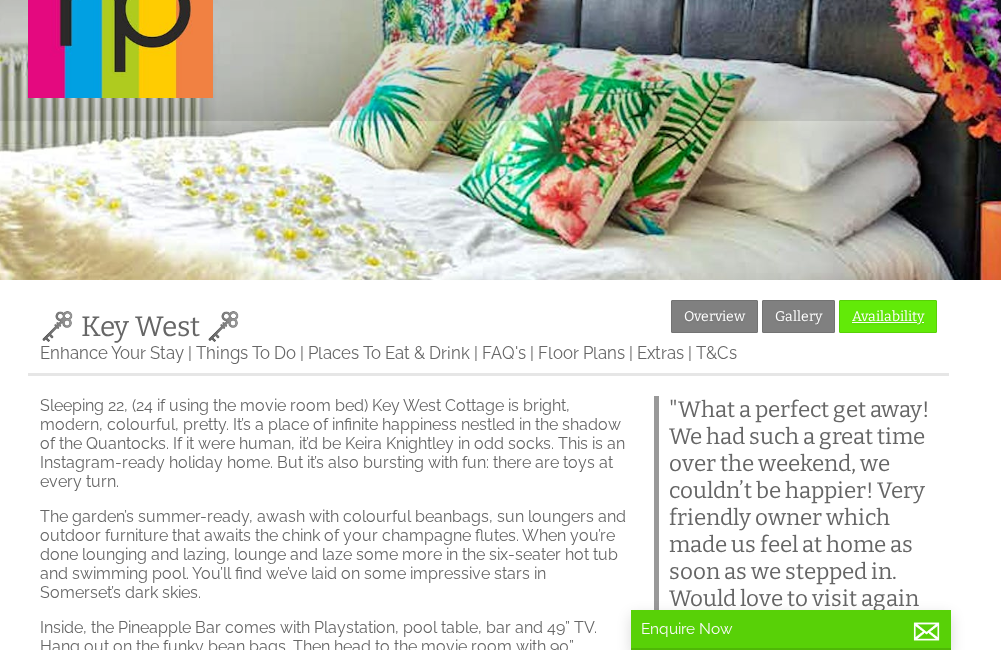 click on "Availability" at bounding box center [888, 316] 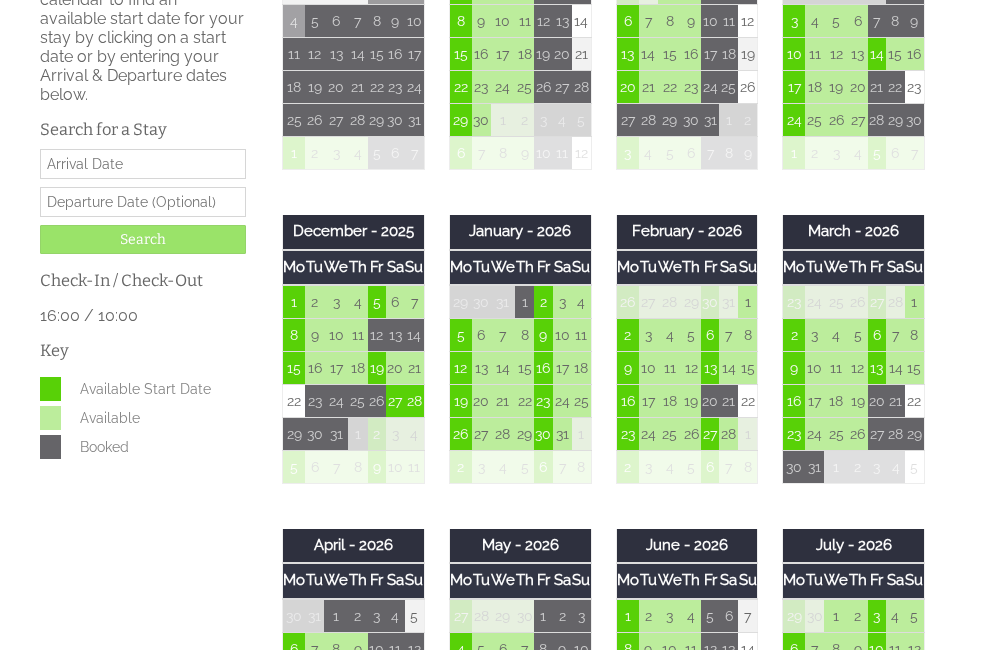 scroll, scrollTop: 400, scrollLeft: 0, axis: vertical 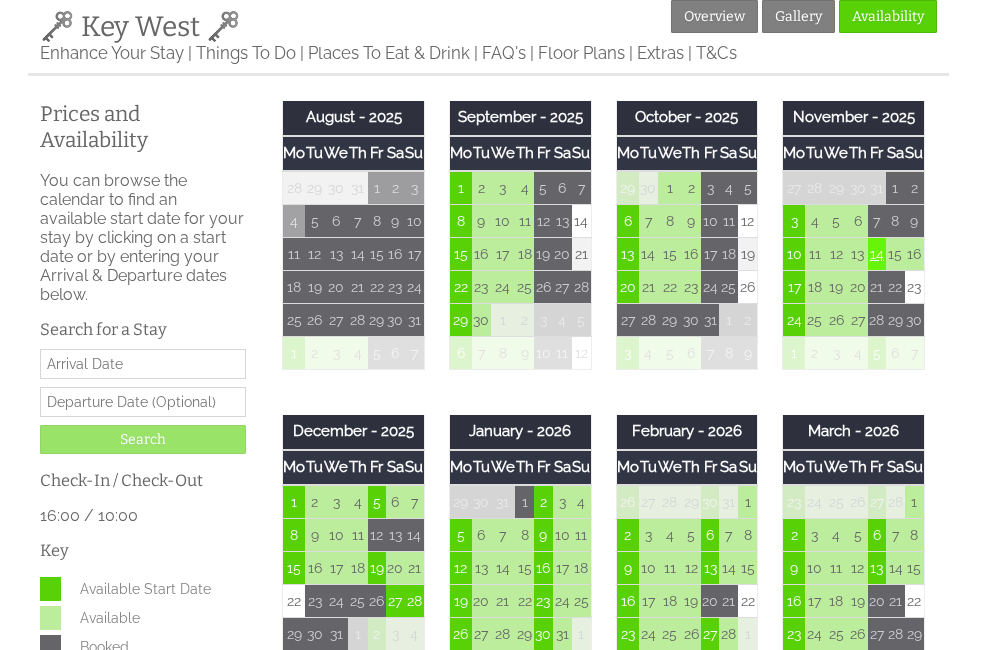 click on "14" at bounding box center [877, 254] 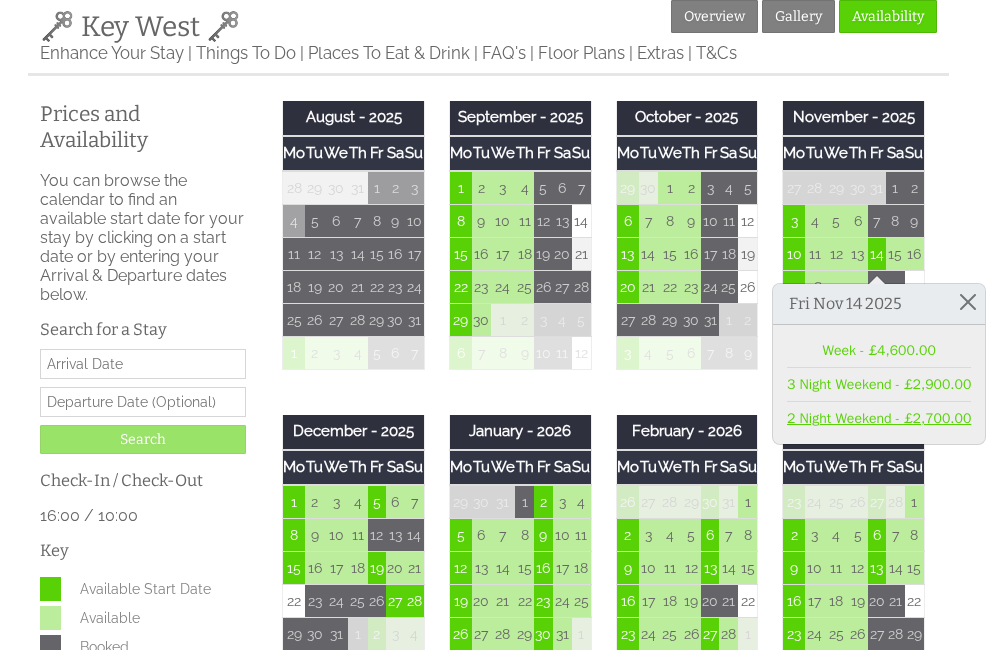 click on "2 Night Weekend   - £2,700.00" at bounding box center (879, 418) 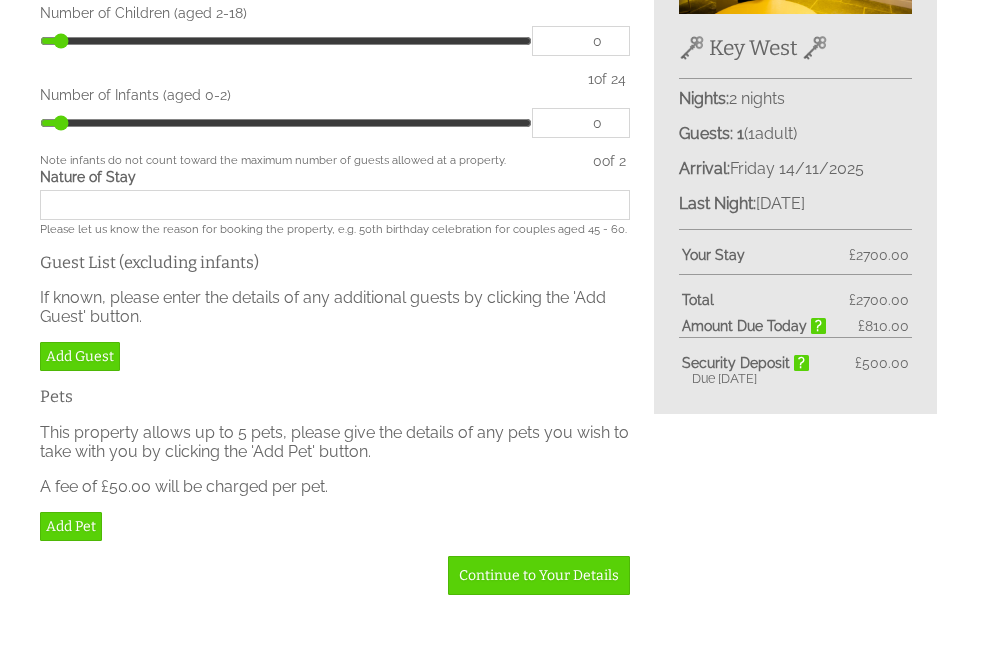 scroll, scrollTop: 261, scrollLeft: 0, axis: vertical 